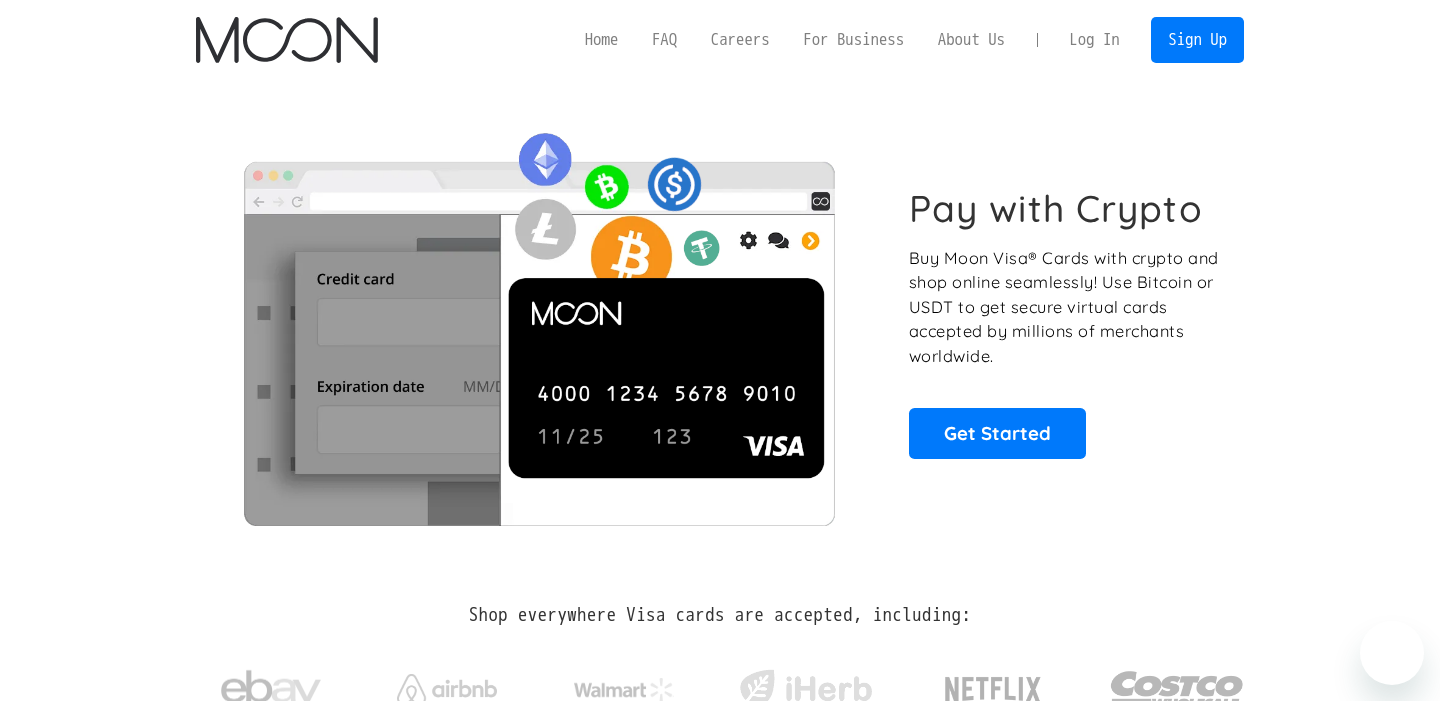 scroll, scrollTop: 0, scrollLeft: 0, axis: both 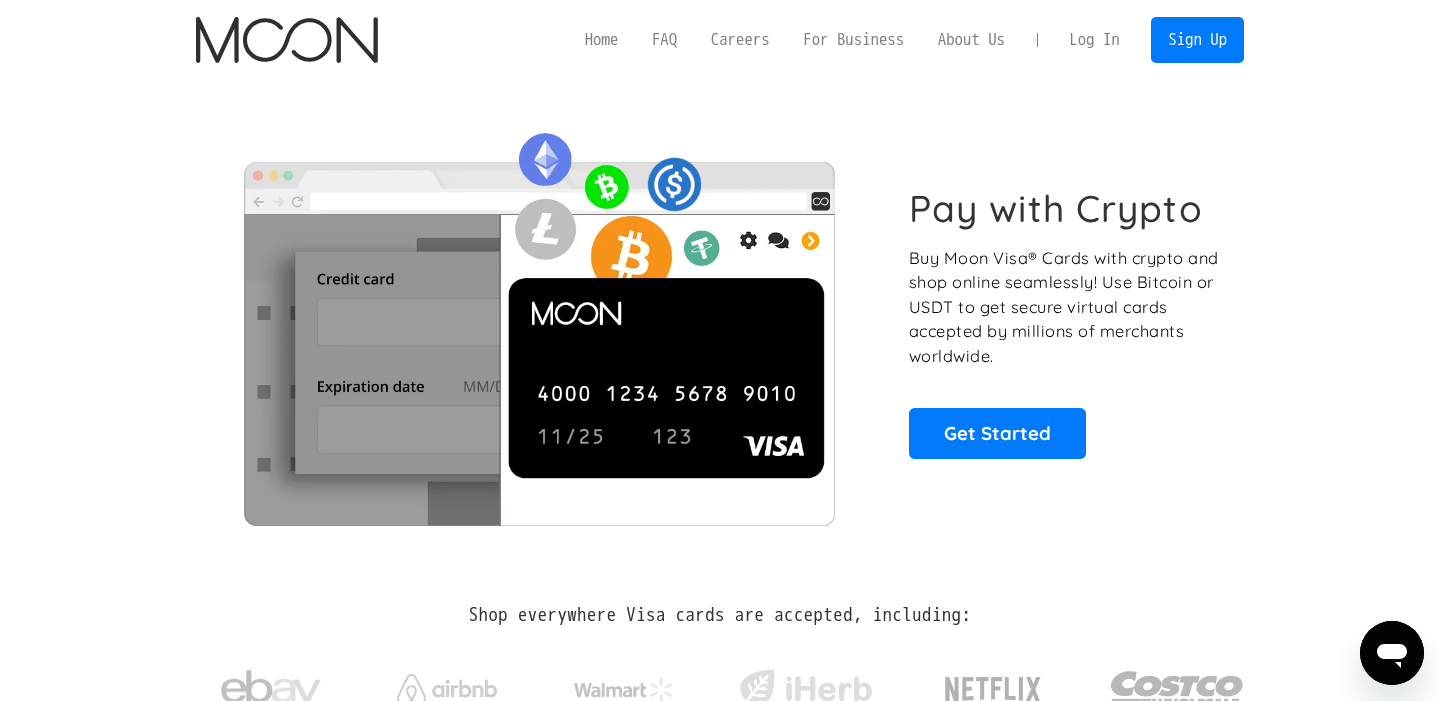 click on "Log In" at bounding box center (1094, 40) 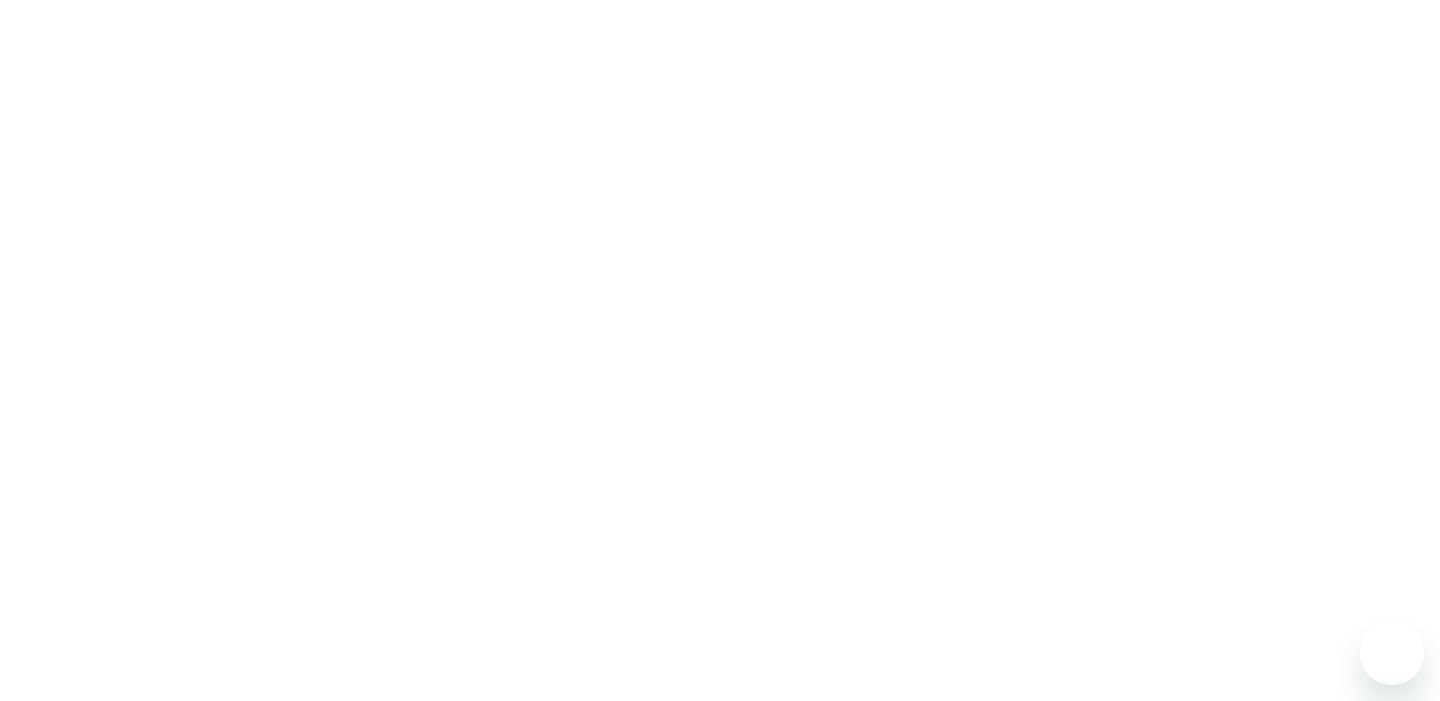 scroll, scrollTop: 0, scrollLeft: 0, axis: both 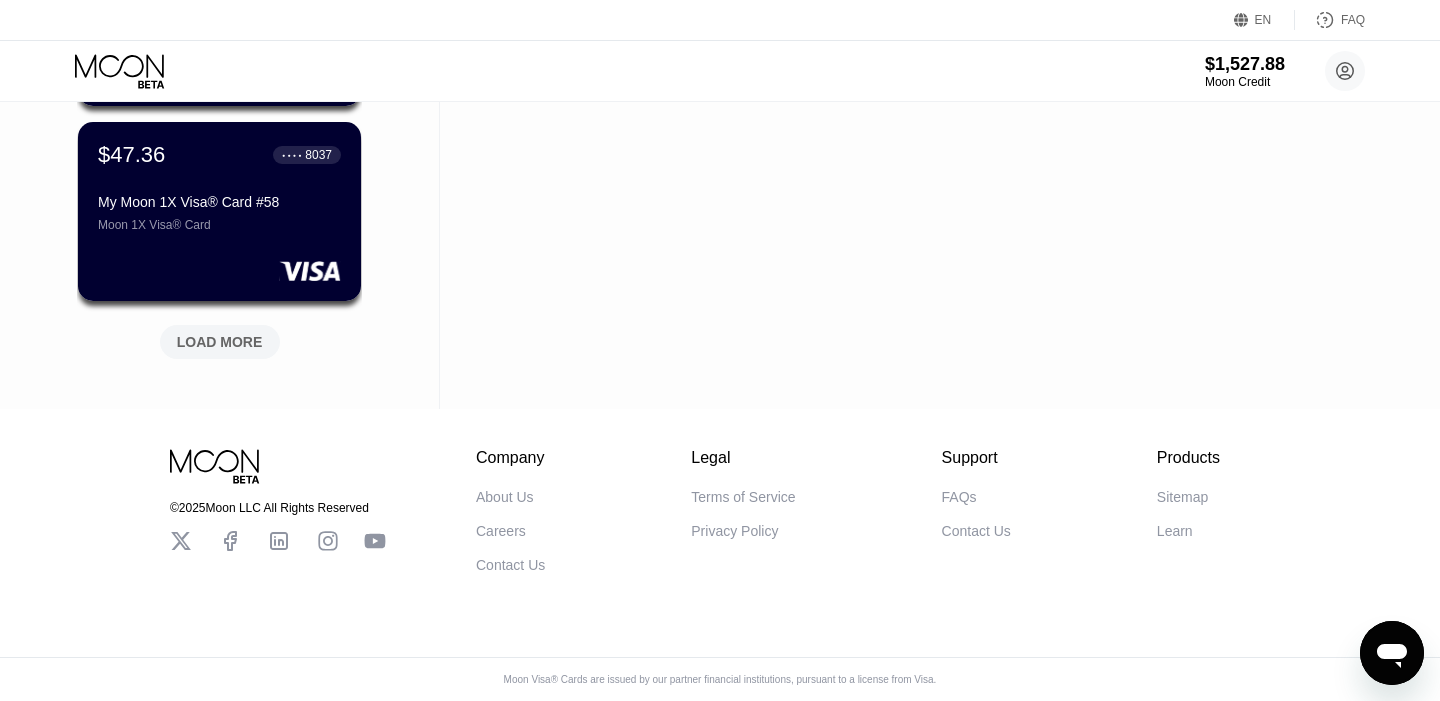 click on "LOAD MORE" at bounding box center (220, 342) 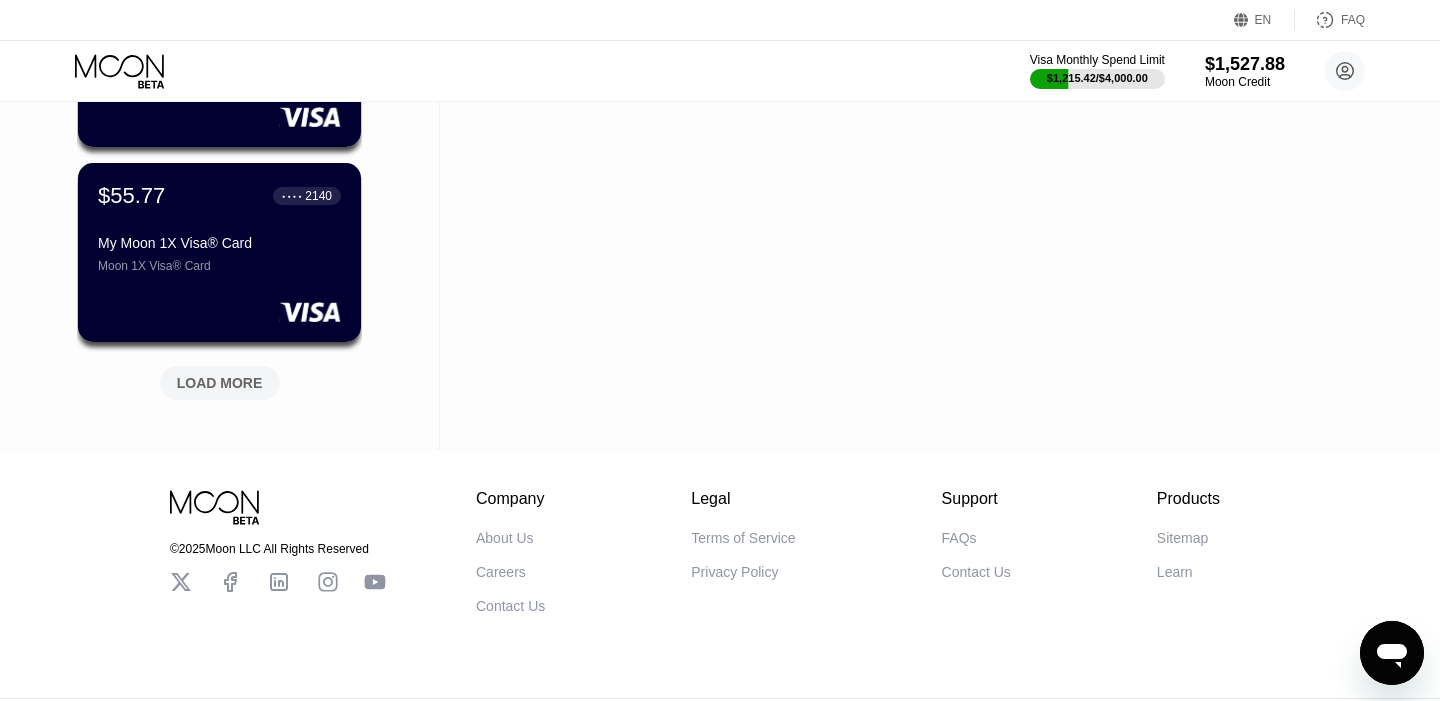 scroll, scrollTop: 1888, scrollLeft: 0, axis: vertical 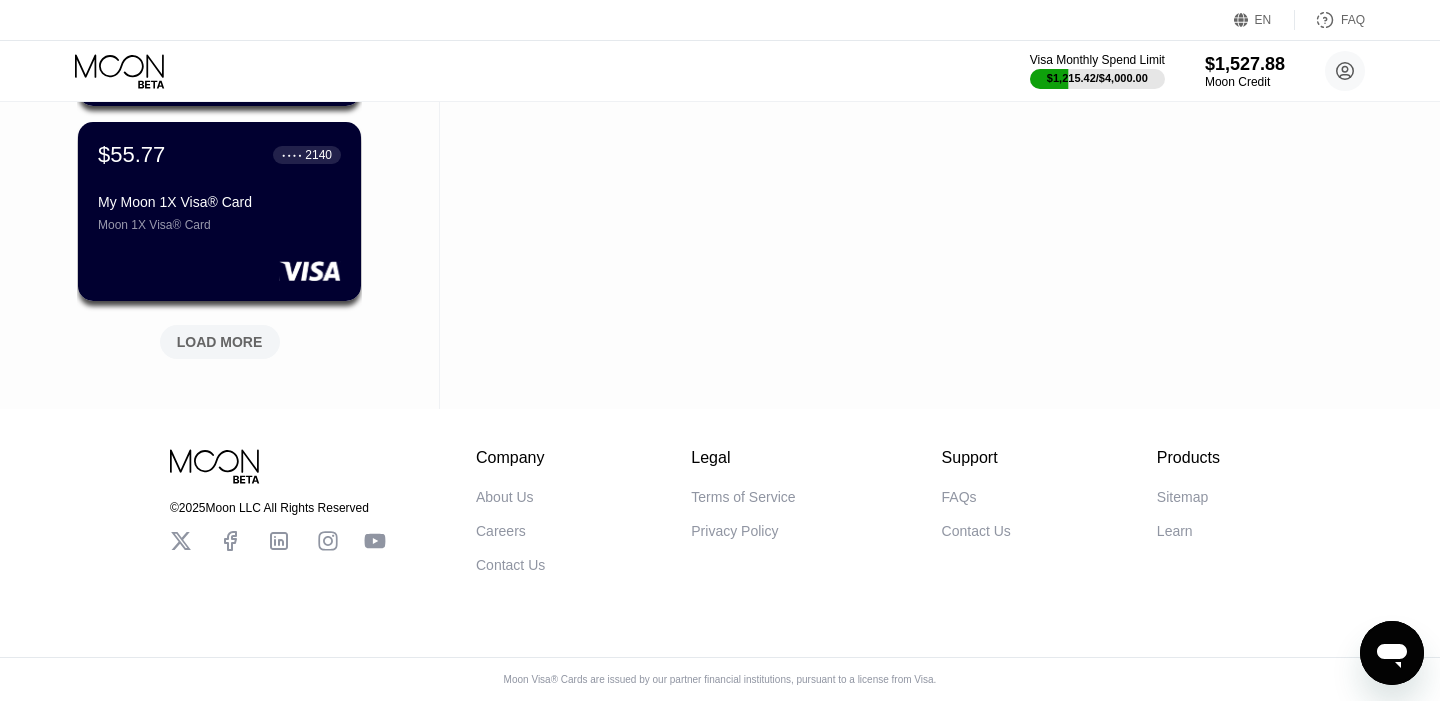 click on "LOAD MORE" at bounding box center (220, 342) 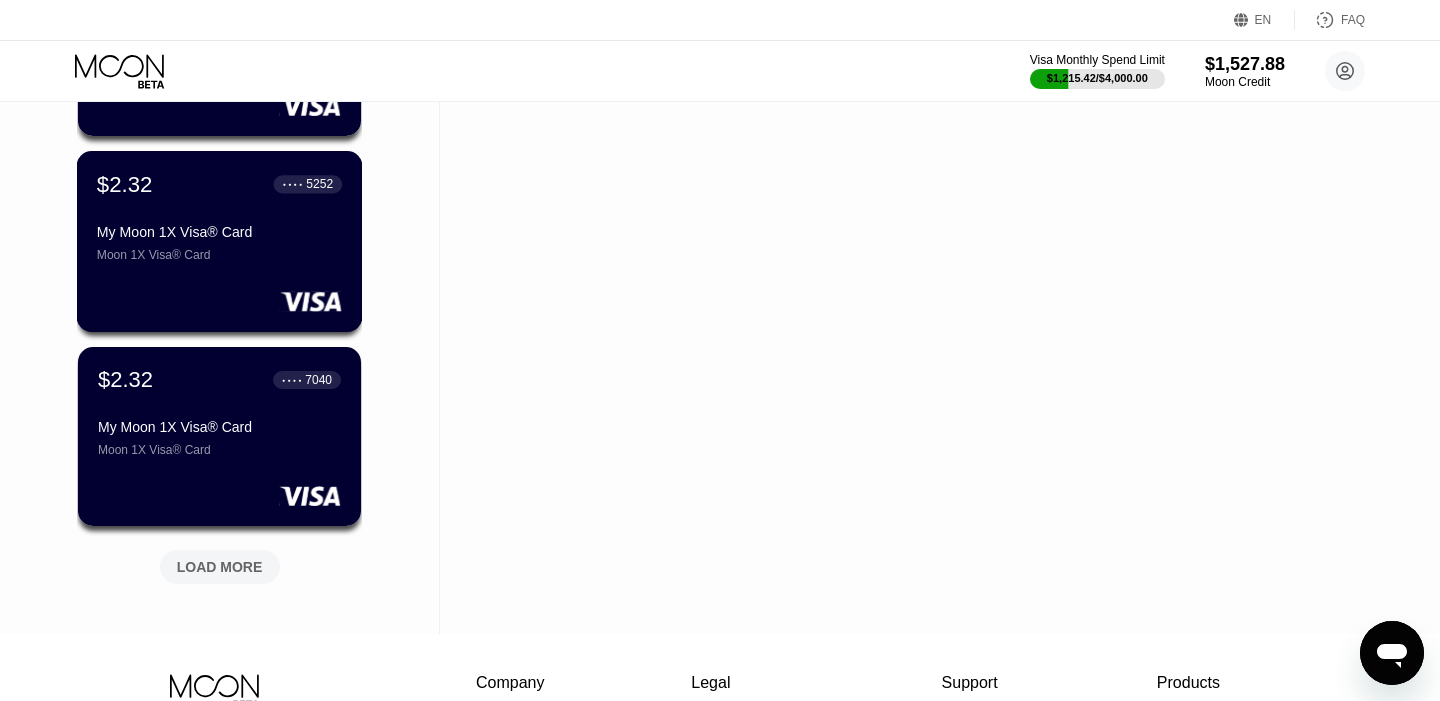 scroll, scrollTop: 2742, scrollLeft: 0, axis: vertical 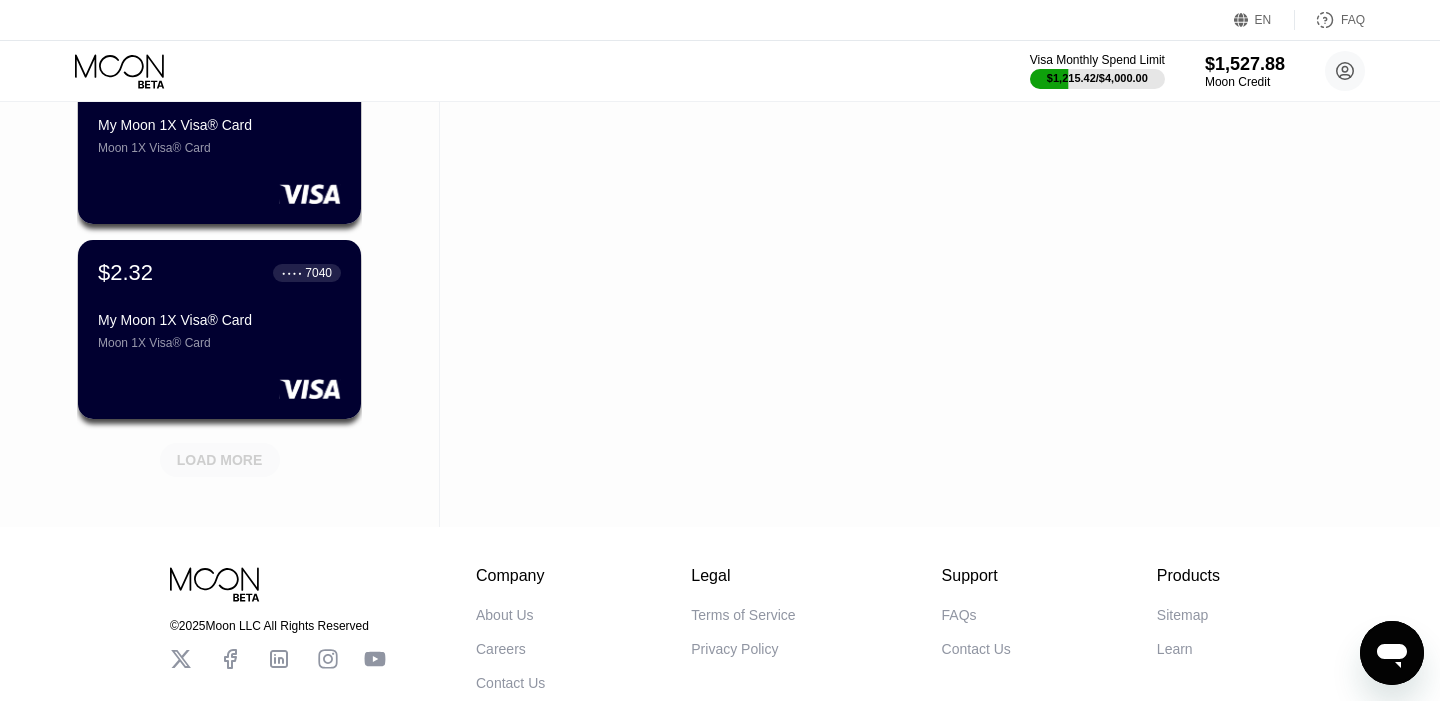 click on "LOAD MORE" at bounding box center (220, 460) 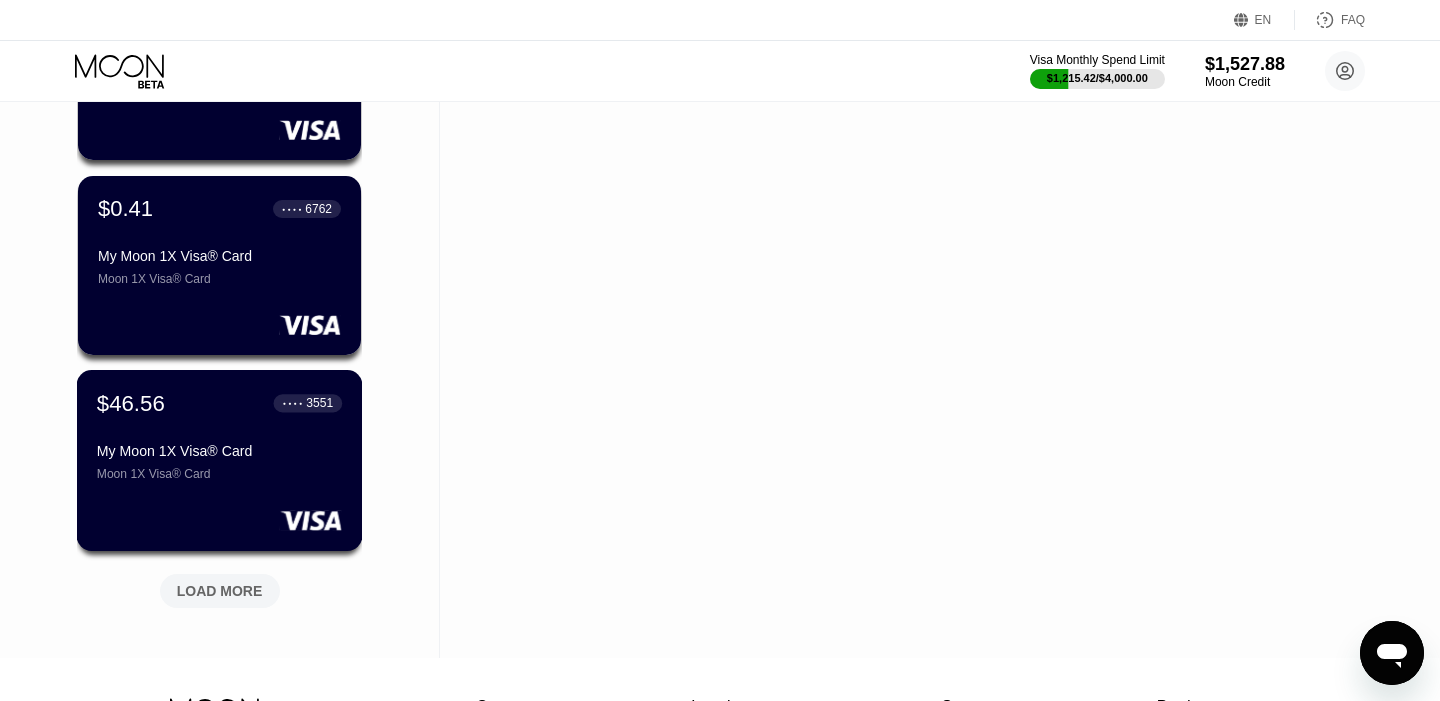 scroll, scrollTop: 3683, scrollLeft: 0, axis: vertical 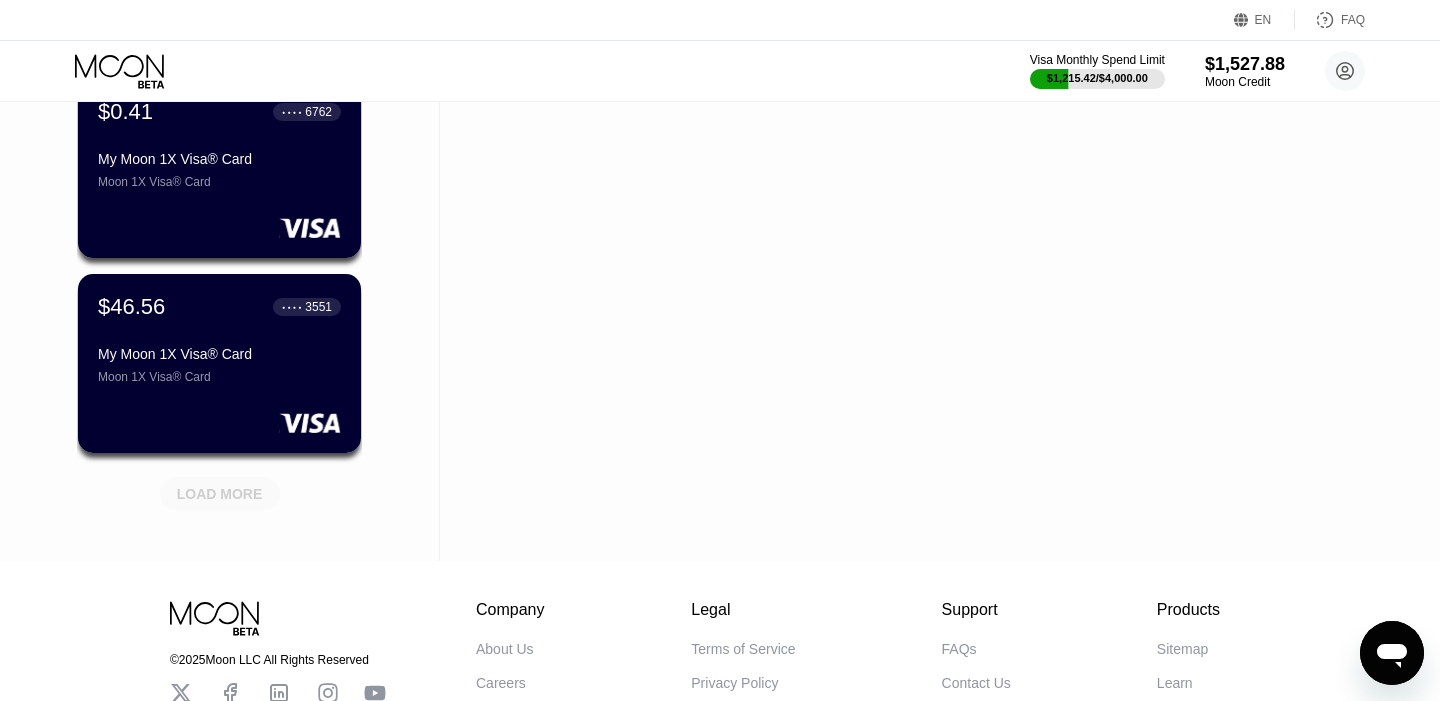 click on "LOAD MORE" at bounding box center [220, 494] 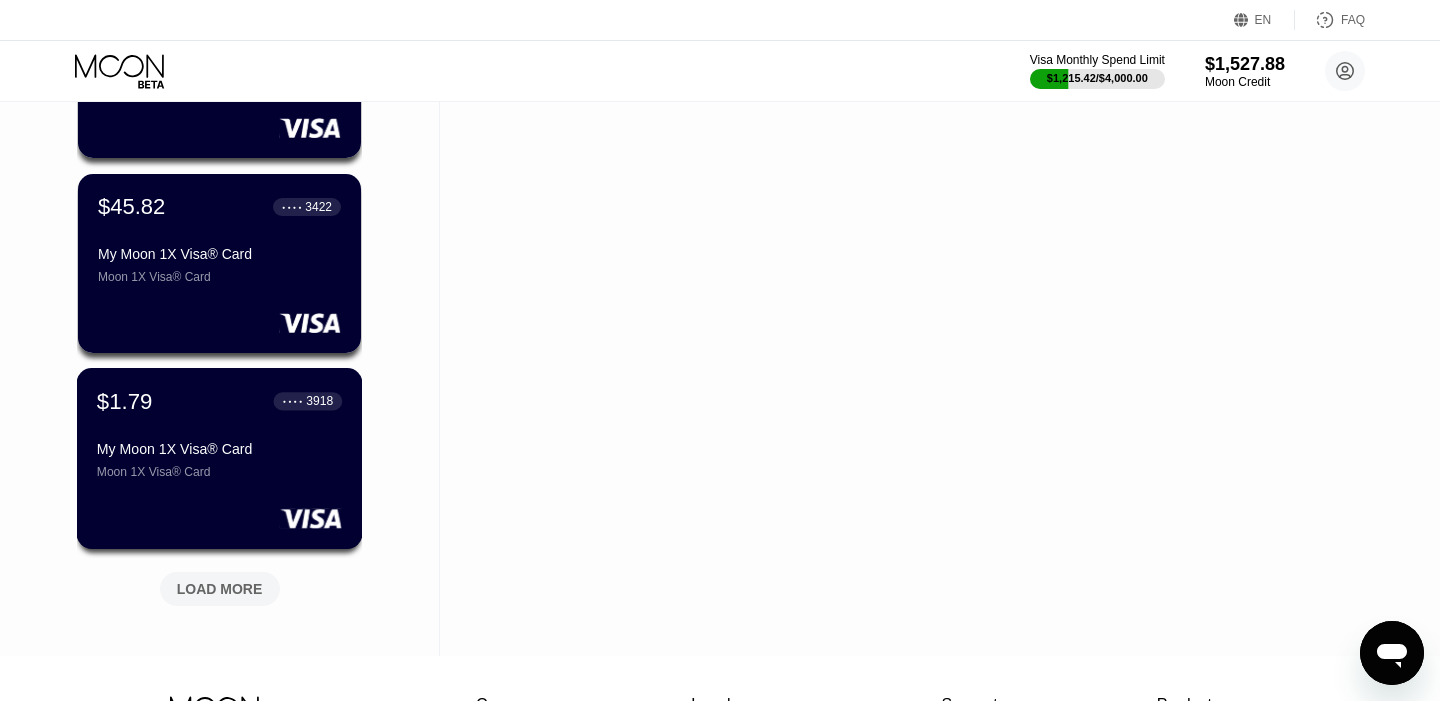 scroll, scrollTop: 4638, scrollLeft: 0, axis: vertical 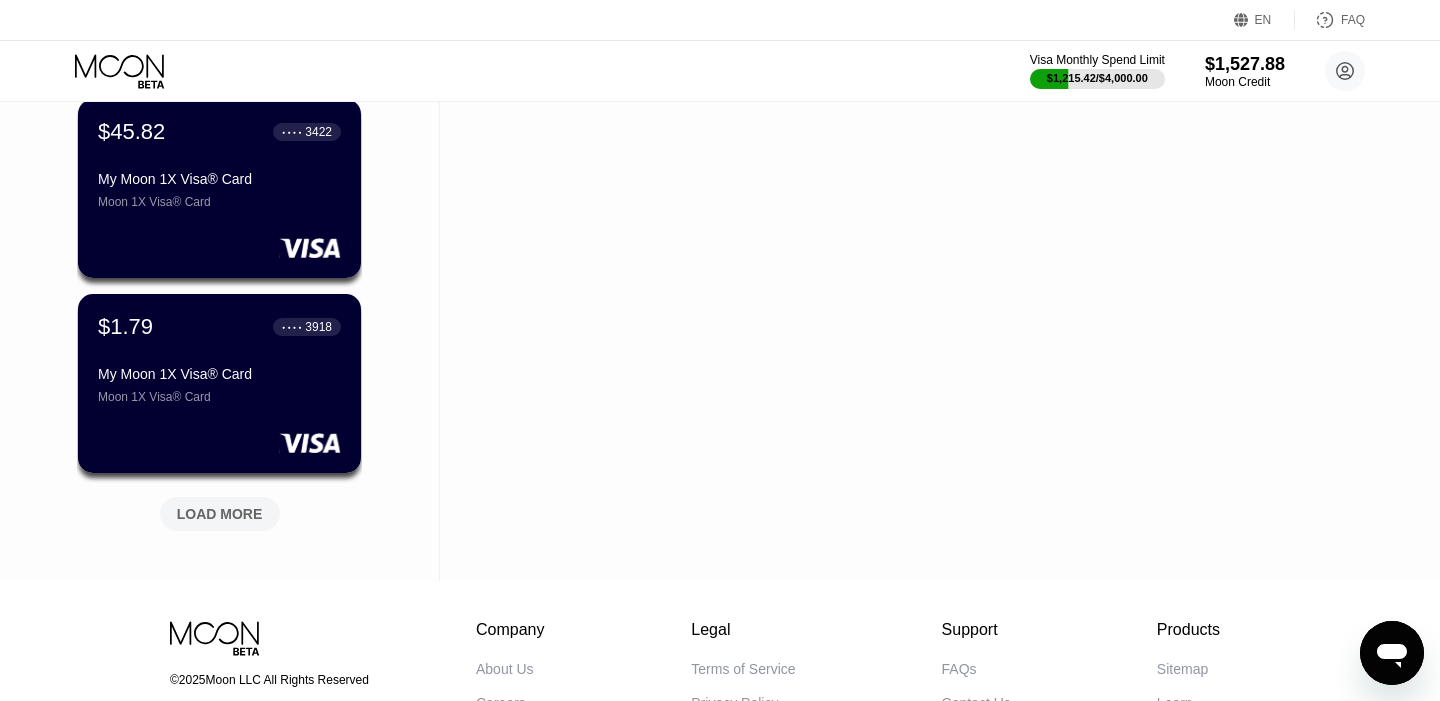 click on "LOAD MORE" at bounding box center (220, 514) 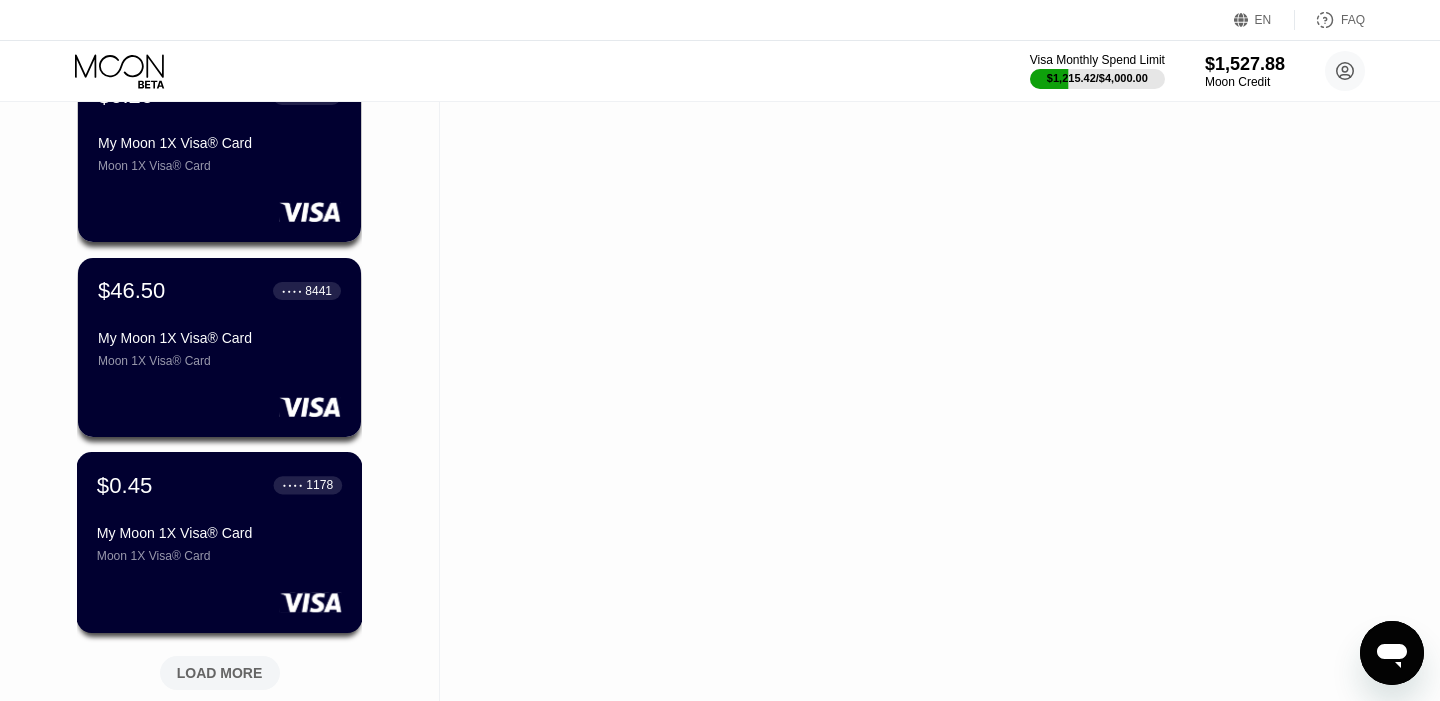 scroll, scrollTop: 5653, scrollLeft: 0, axis: vertical 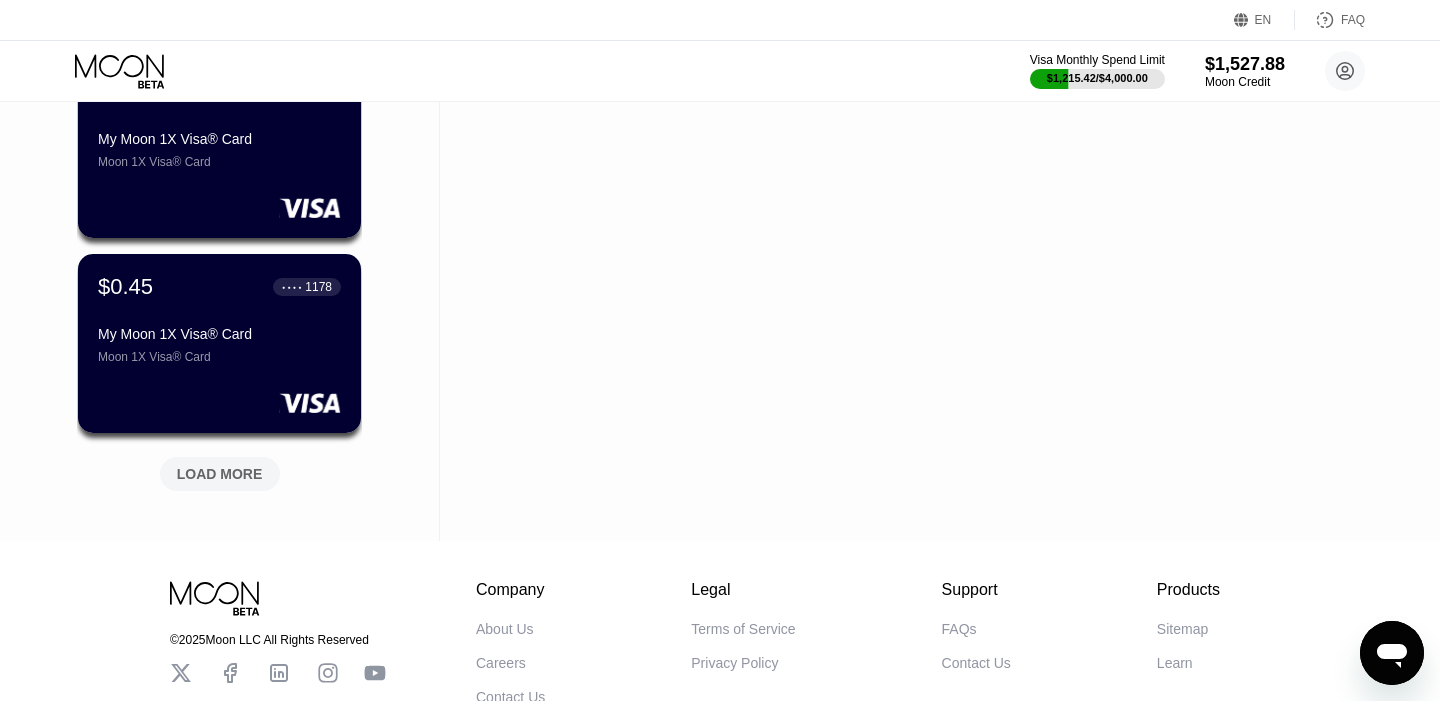 click on "LOAD MORE" at bounding box center (220, 474) 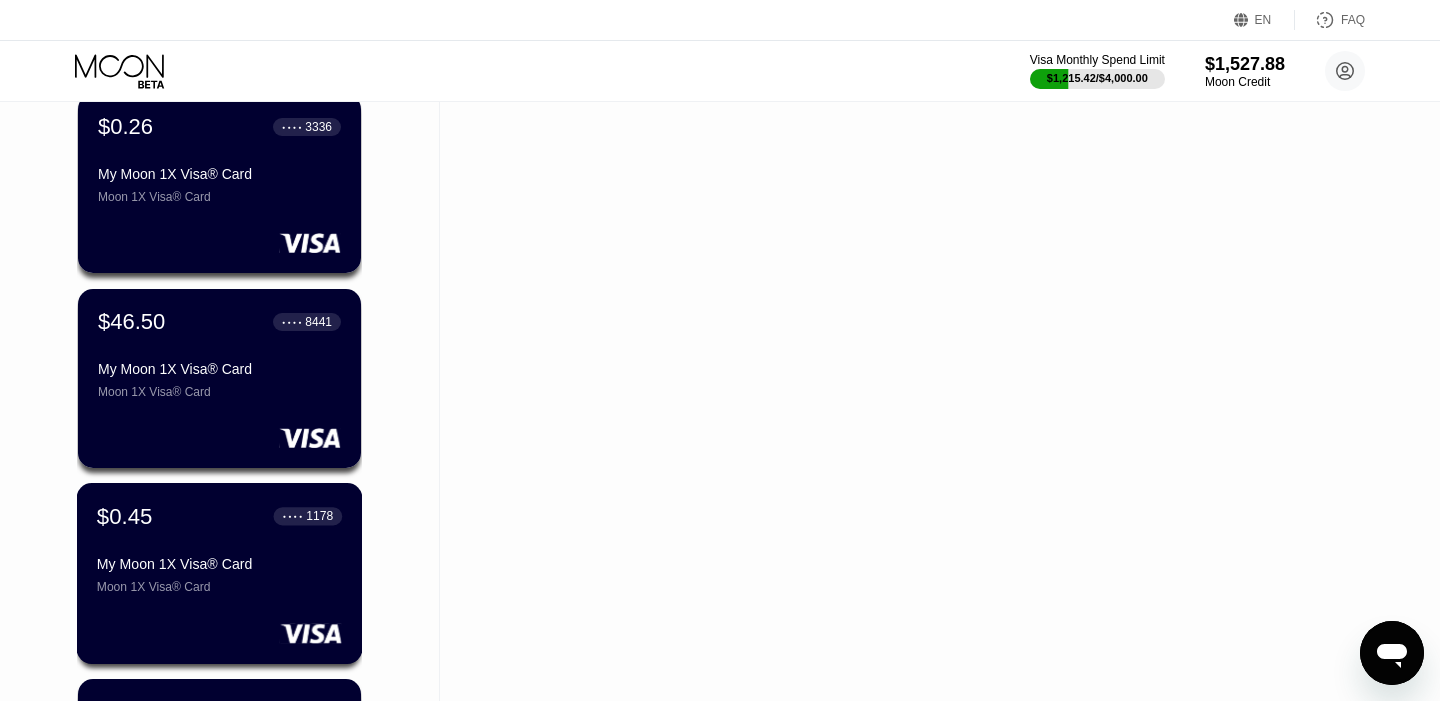 scroll, scrollTop: 5389, scrollLeft: 0, axis: vertical 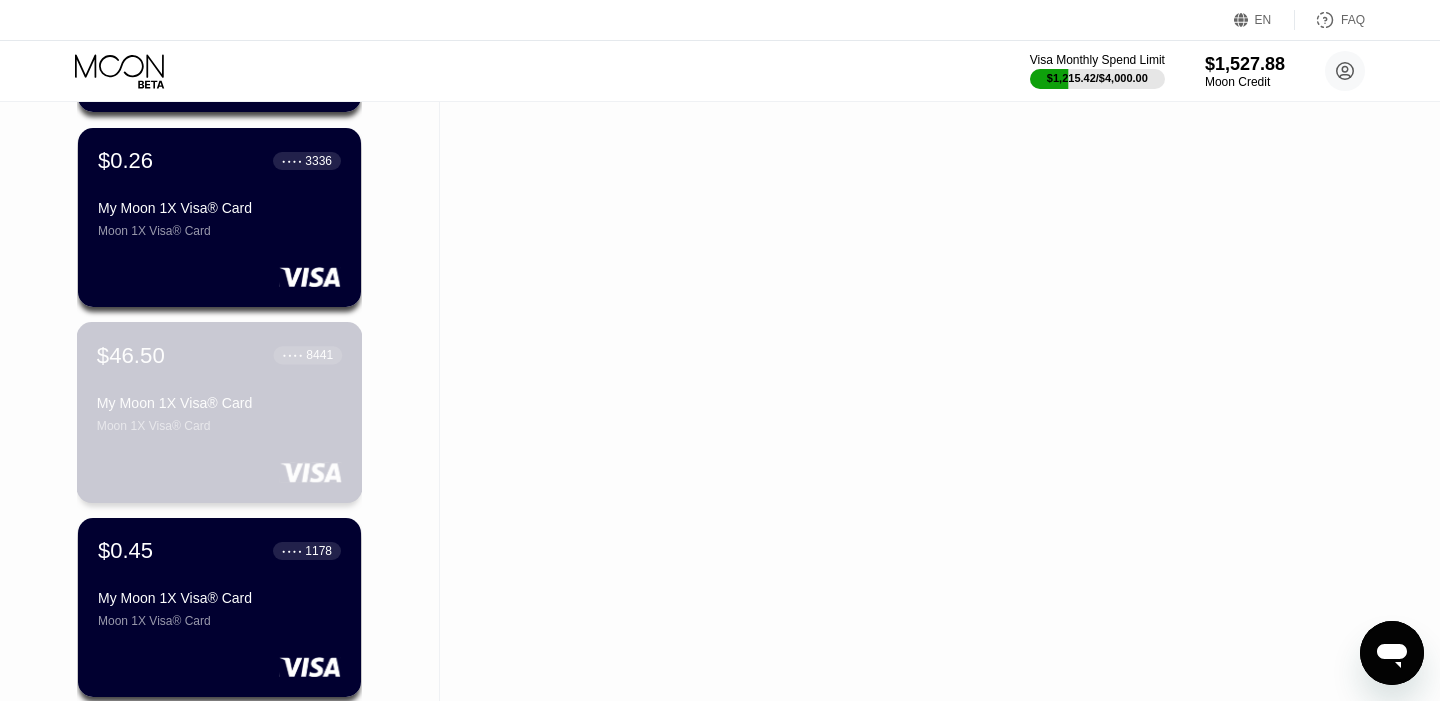 click on "$46.50 ● ● ● ● 8441 My Moon 1X Visa® Card Moon 1X Visa® Card" at bounding box center (219, 387) 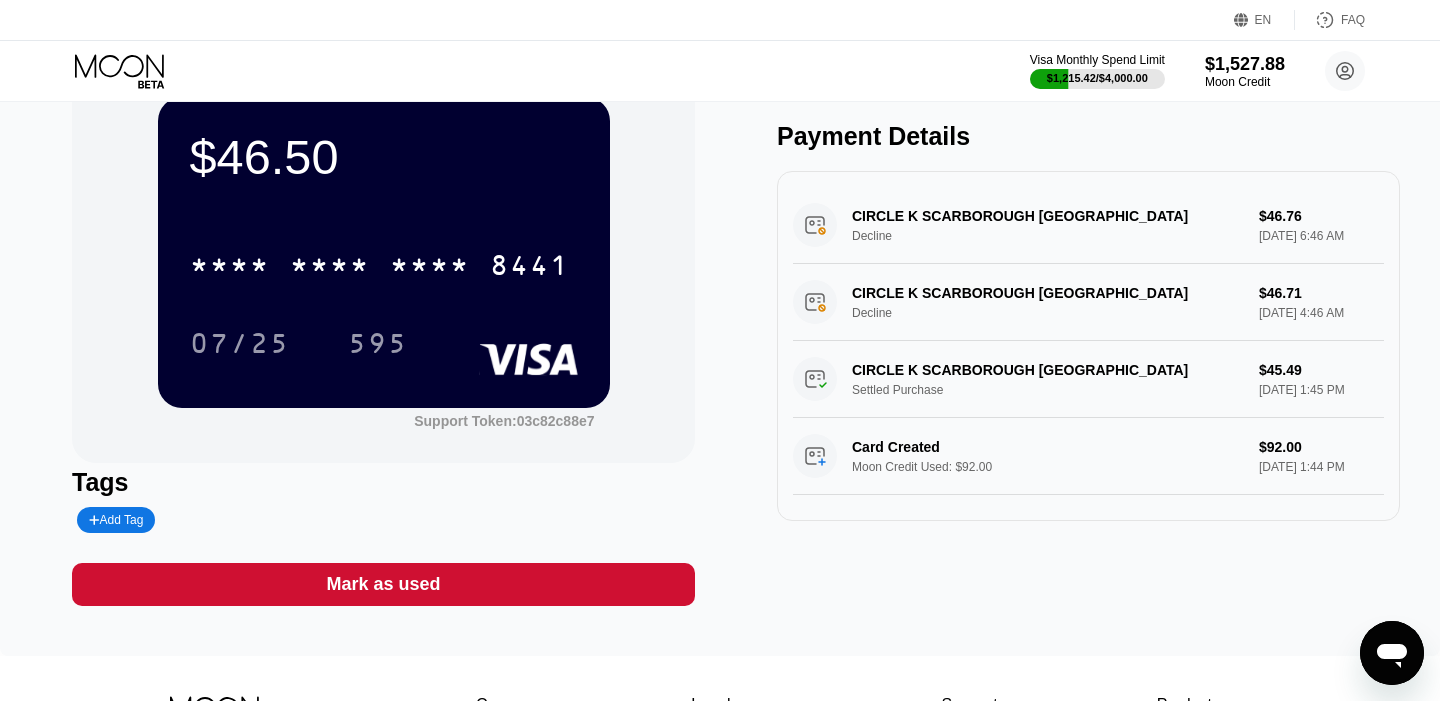 scroll, scrollTop: 65, scrollLeft: 0, axis: vertical 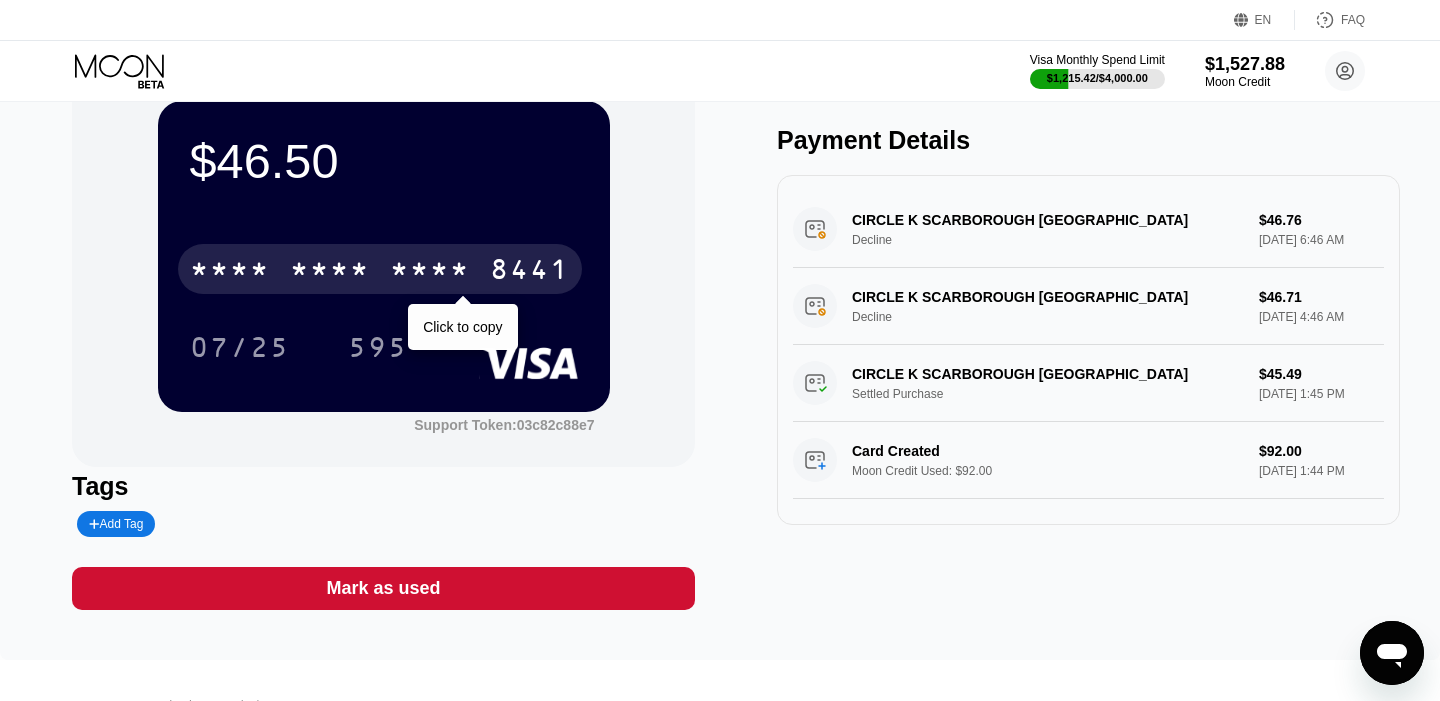 click on "8441" at bounding box center (530, 272) 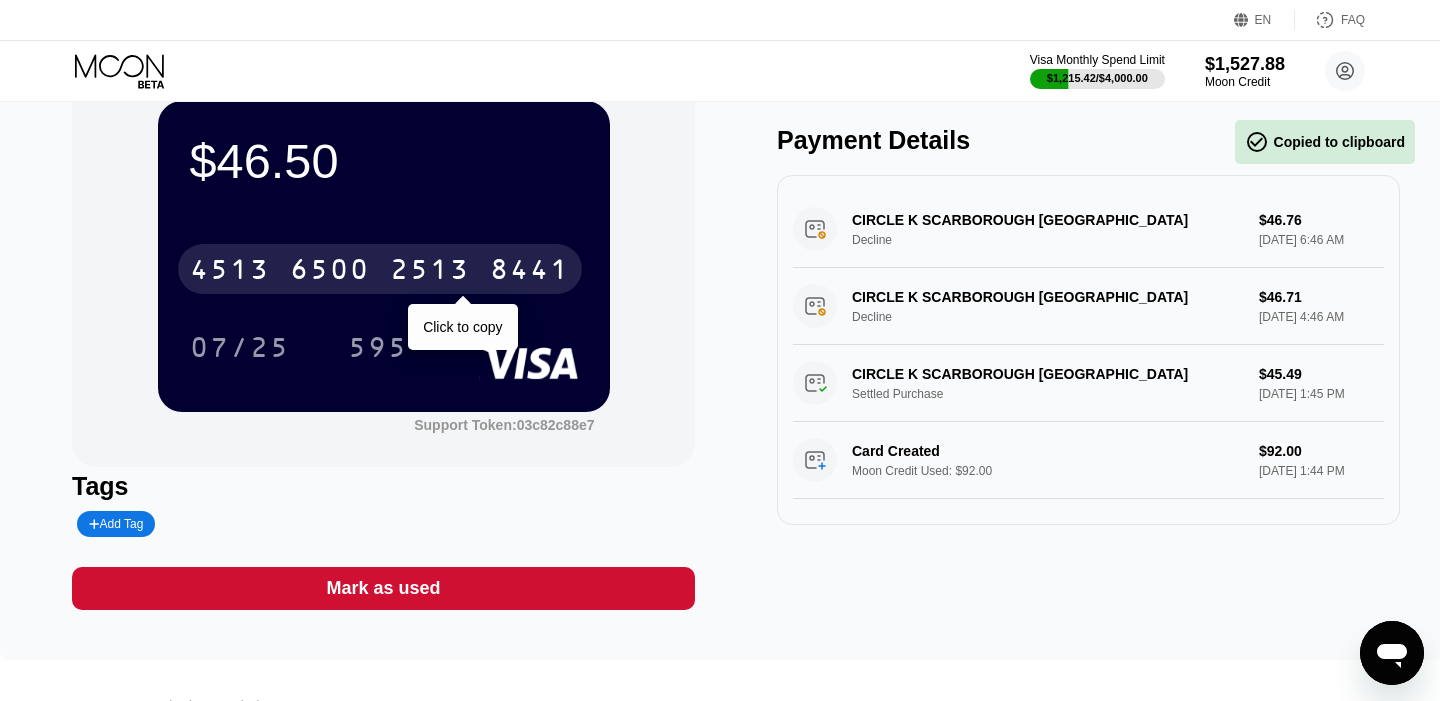click on "8441" at bounding box center [530, 272] 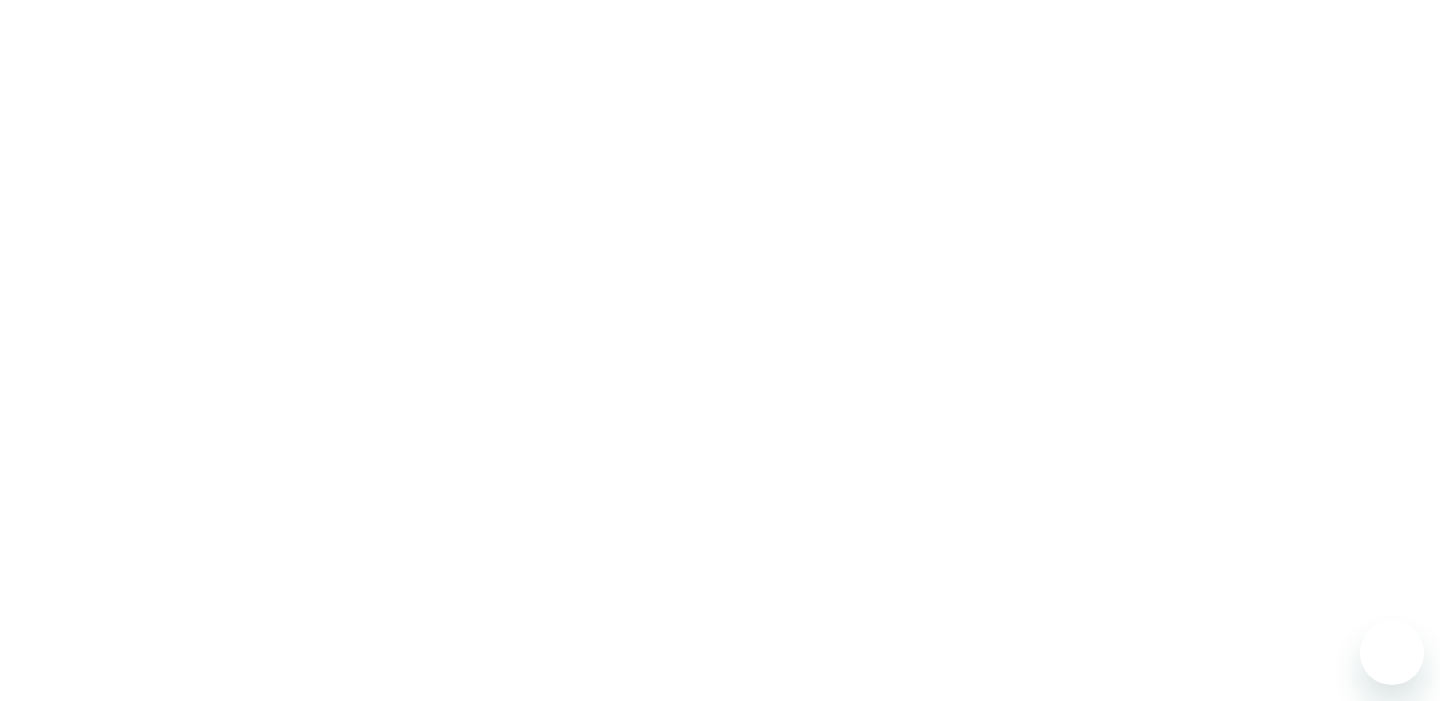 scroll, scrollTop: 0, scrollLeft: 0, axis: both 